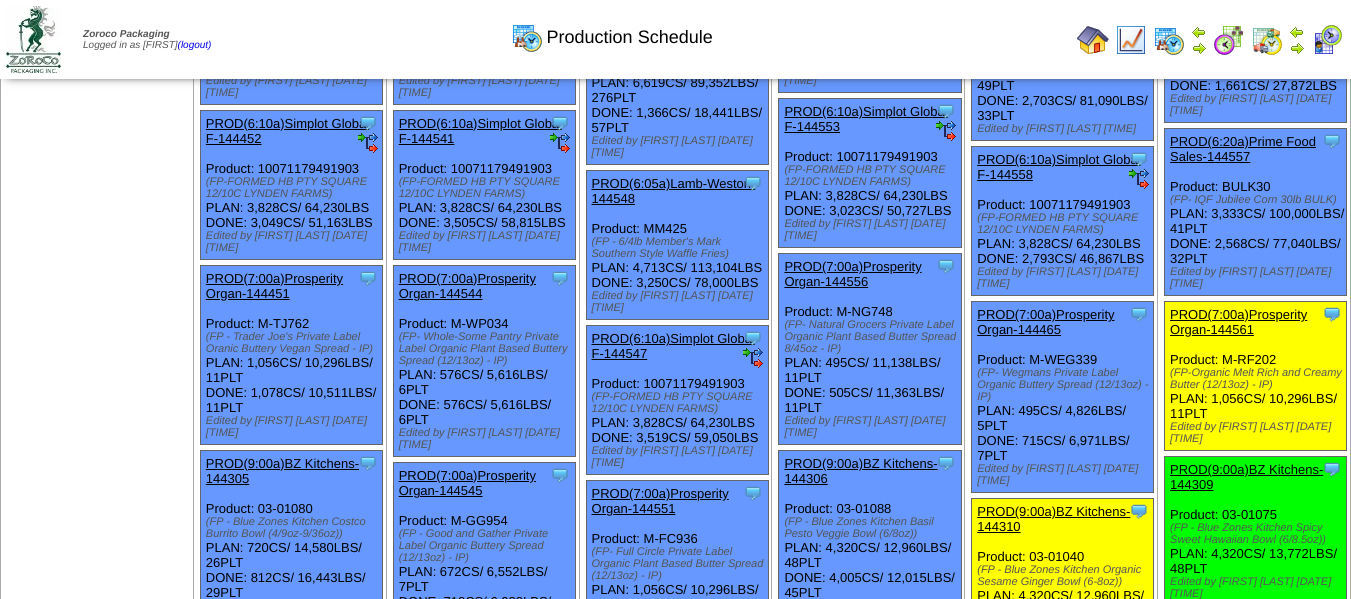 scroll, scrollTop: 400, scrollLeft: 0, axis: vertical 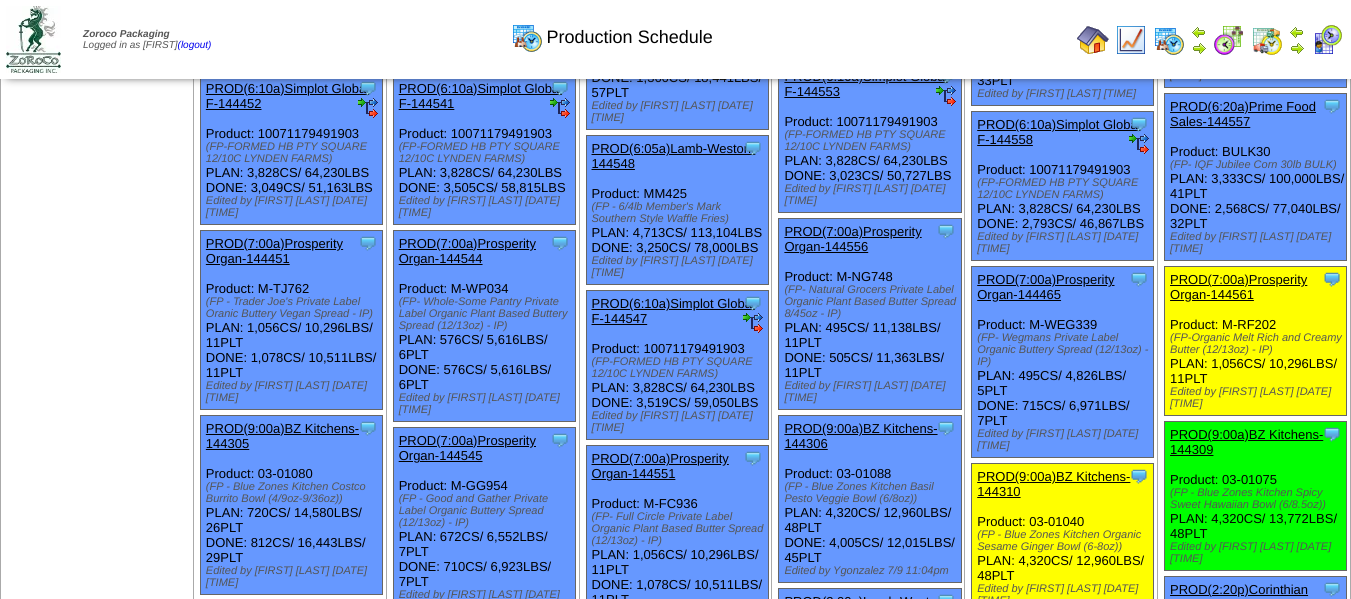 drag, startPoint x: 598, startPoint y: 301, endPoint x: 589, endPoint y: 229, distance: 72.56032 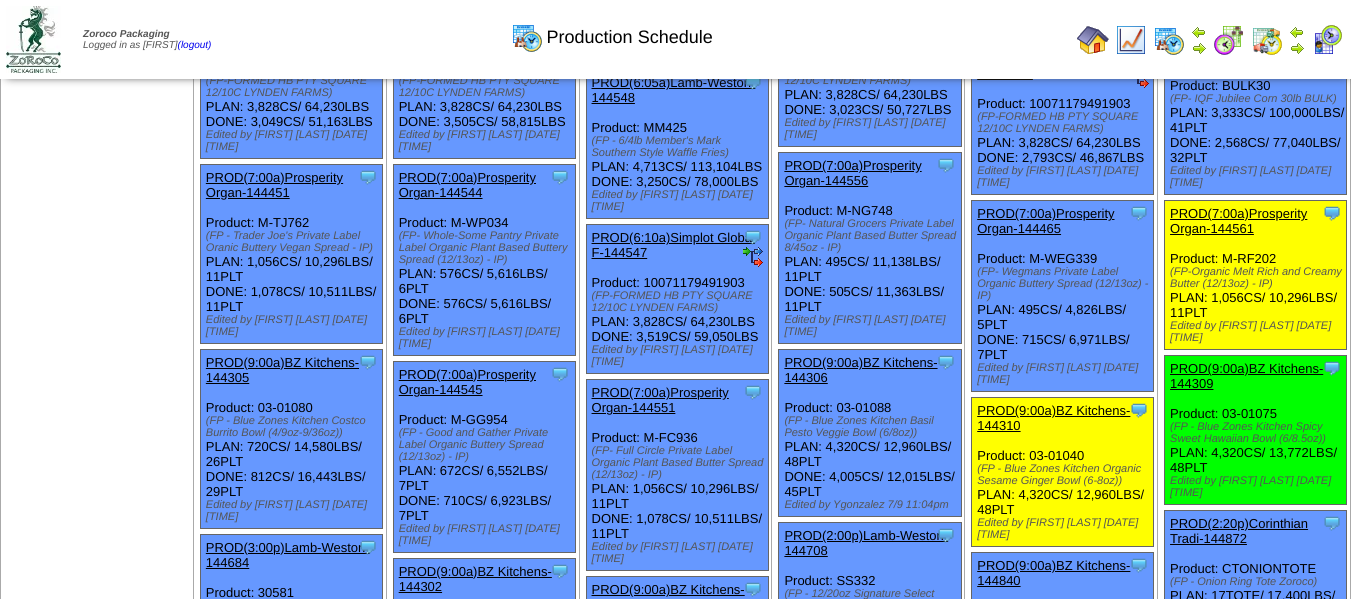 scroll, scrollTop: 500, scrollLeft: 0, axis: vertical 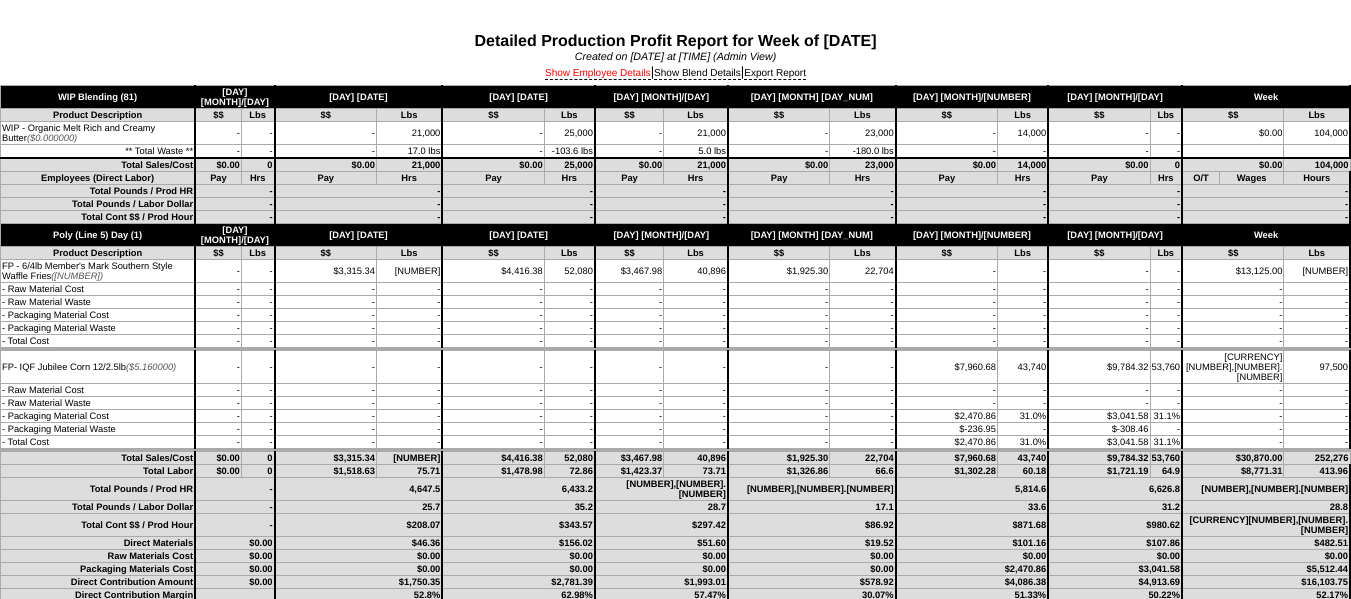 click on "Show Employee Details" at bounding box center (598, 74) 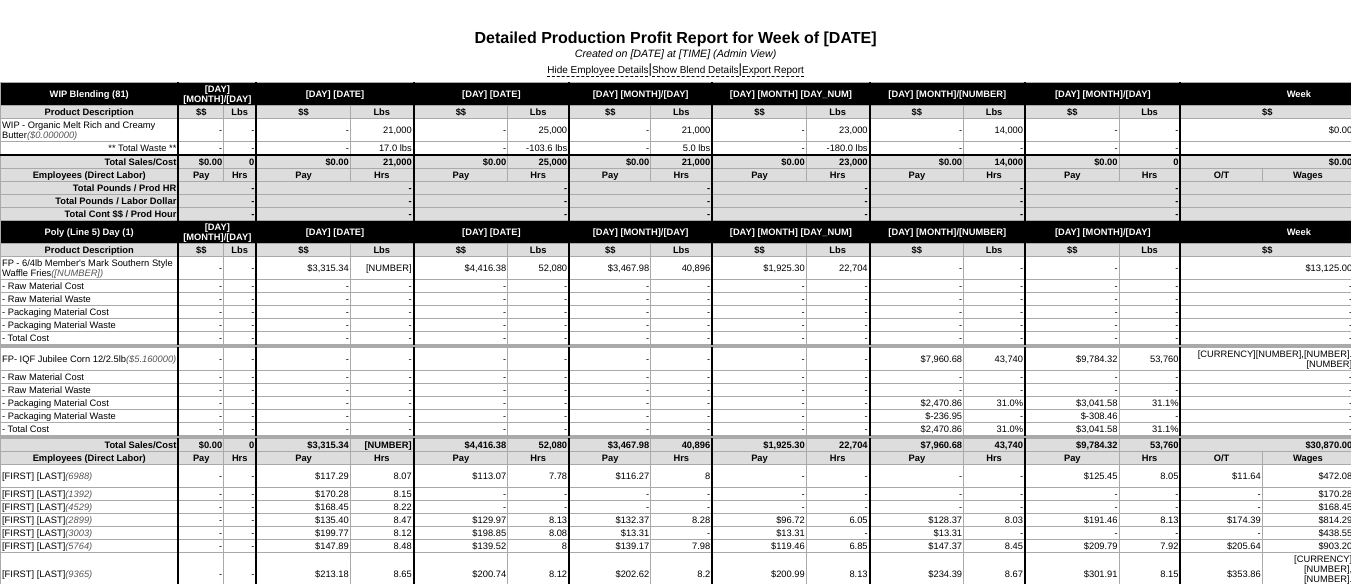 scroll, scrollTop: 0, scrollLeft: 0, axis: both 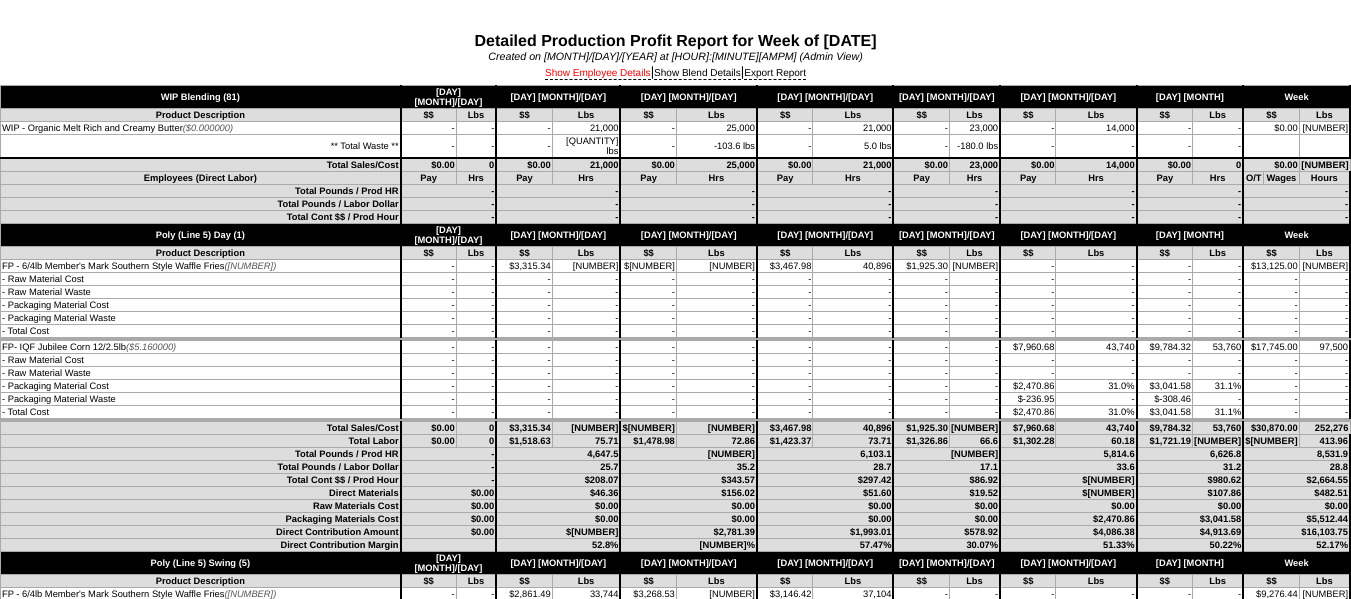 click on "Show Employee Details" at bounding box center [598, 74] 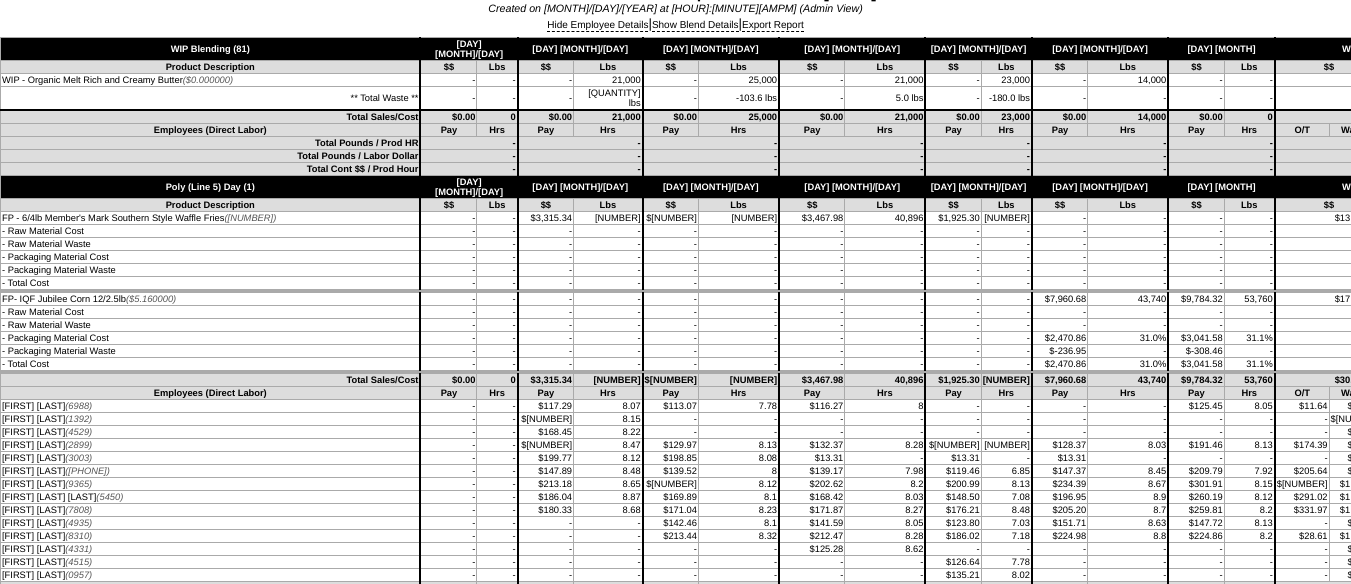 scroll, scrollTop: 0, scrollLeft: 0, axis: both 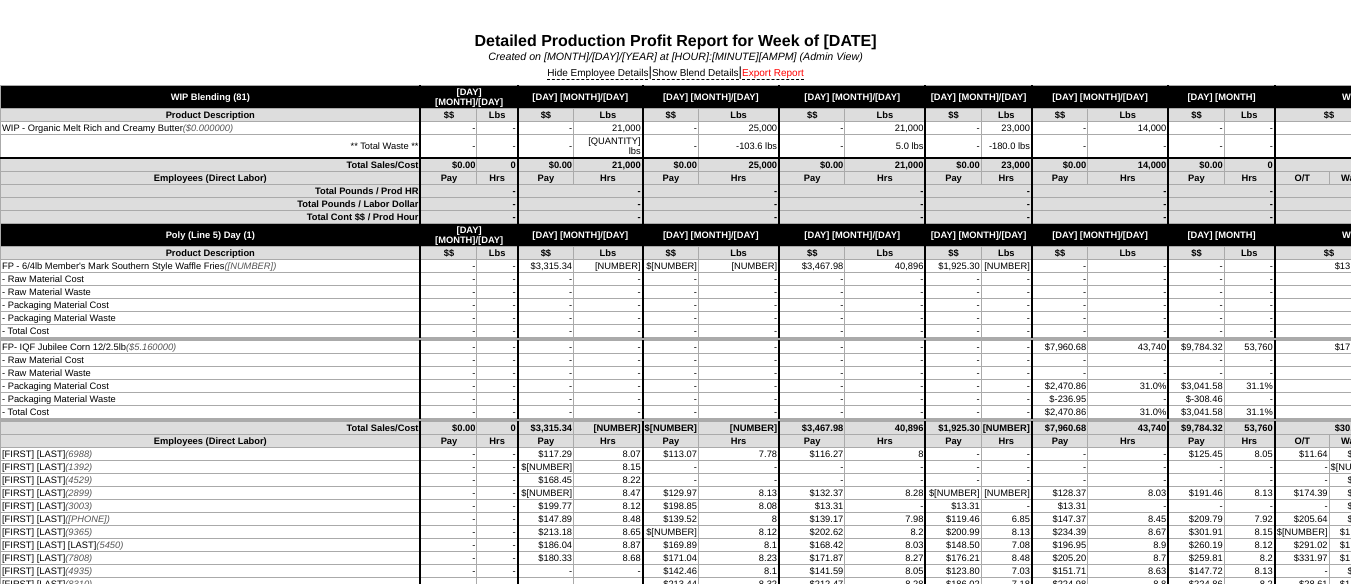 click on "Export Report" at bounding box center (773, 74) 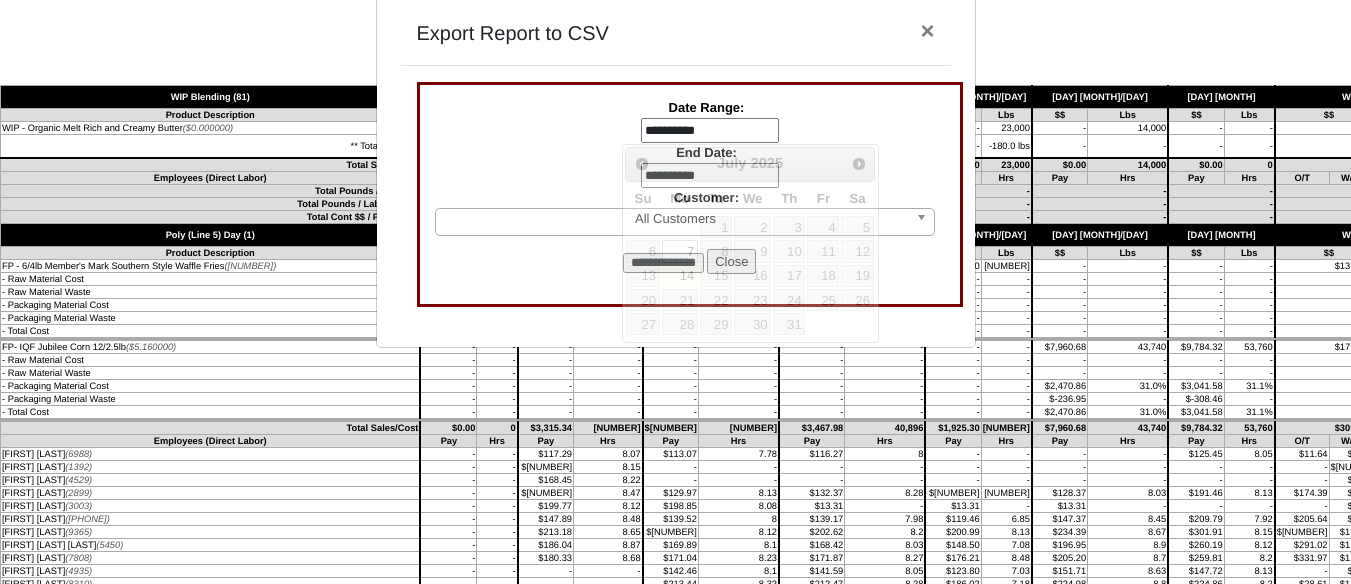 click on "**********" at bounding box center (710, 131) 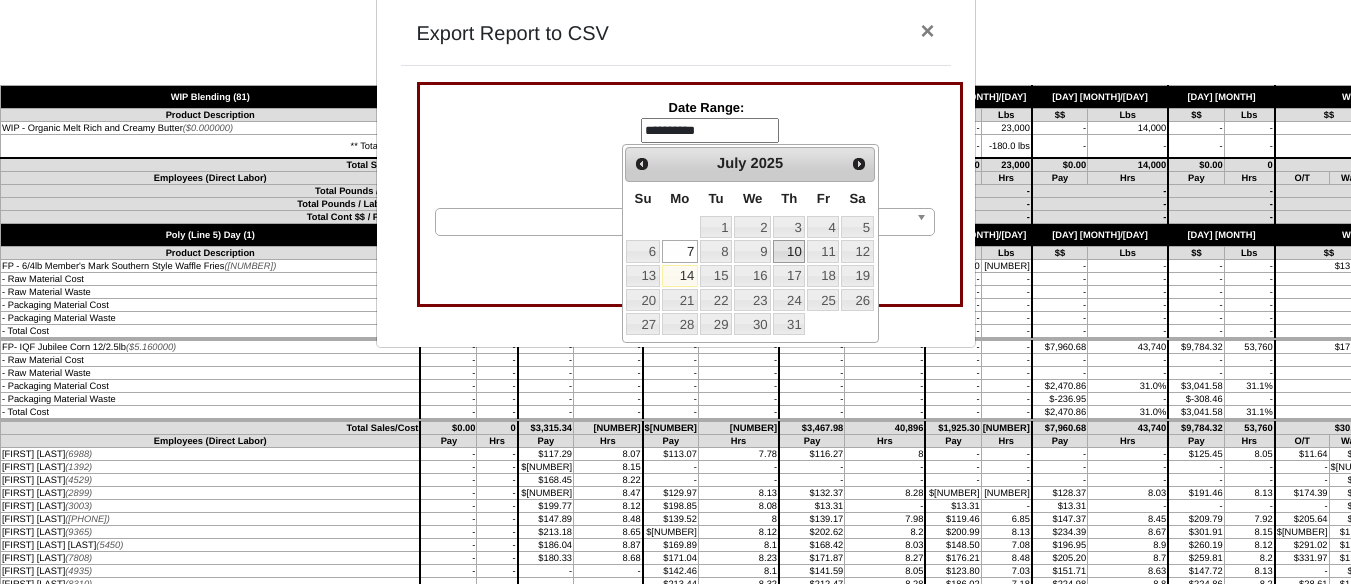 click on "10" at bounding box center (789, 251) 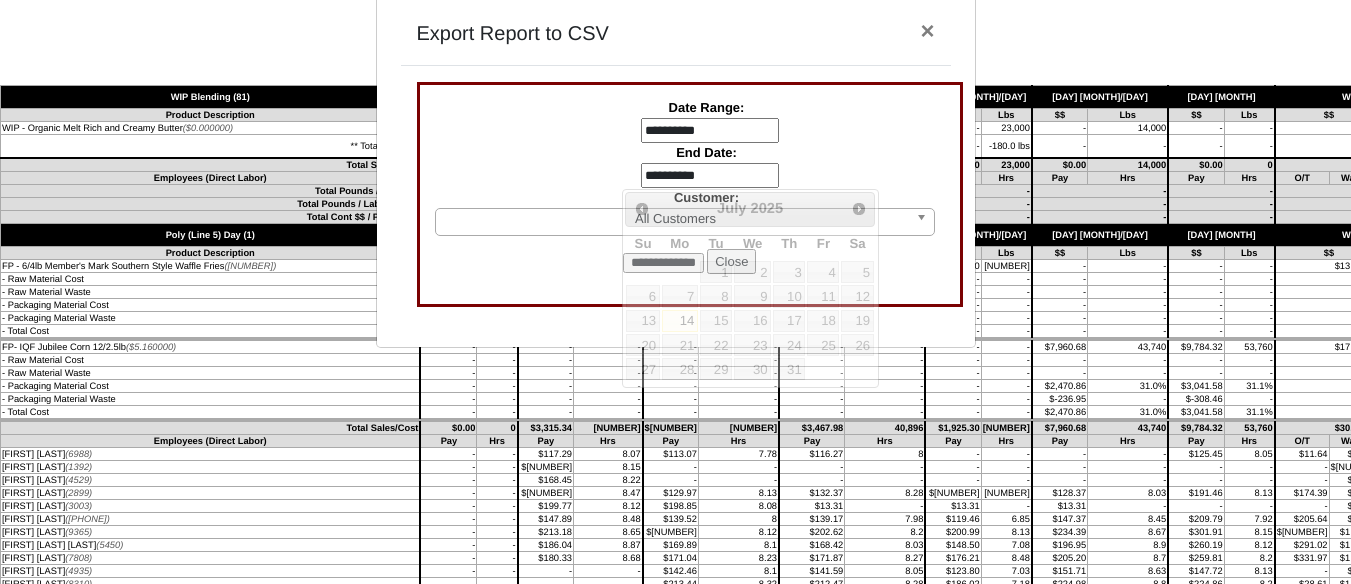 click on "**********" at bounding box center (710, 176) 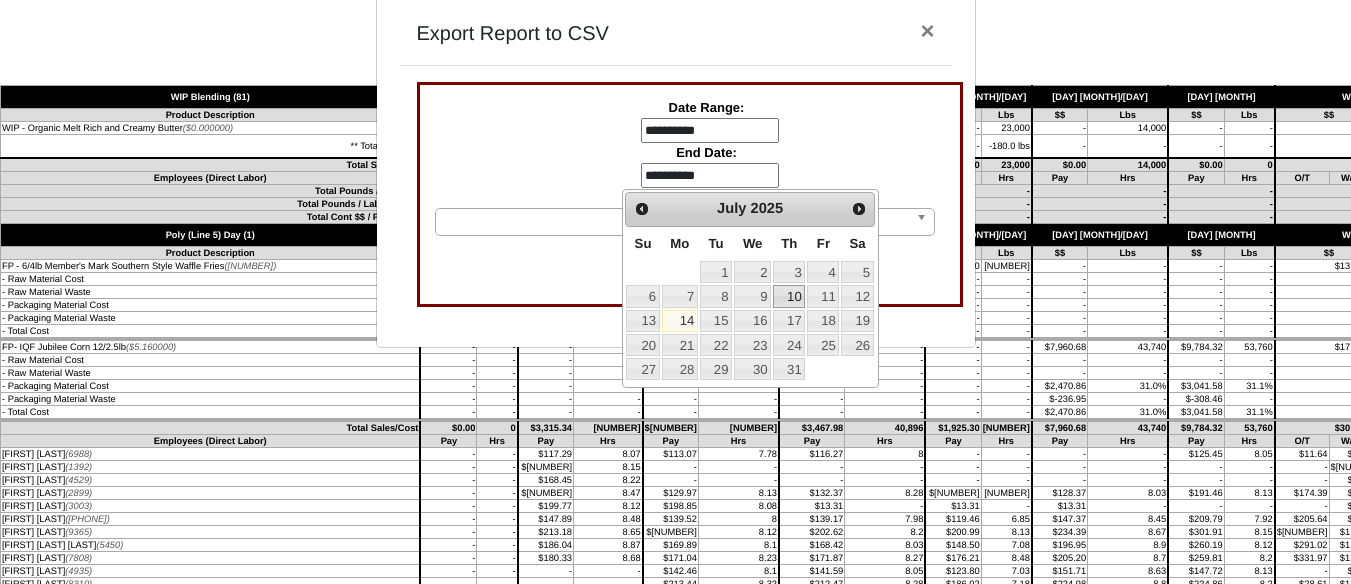 click on "10" at bounding box center (789, 296) 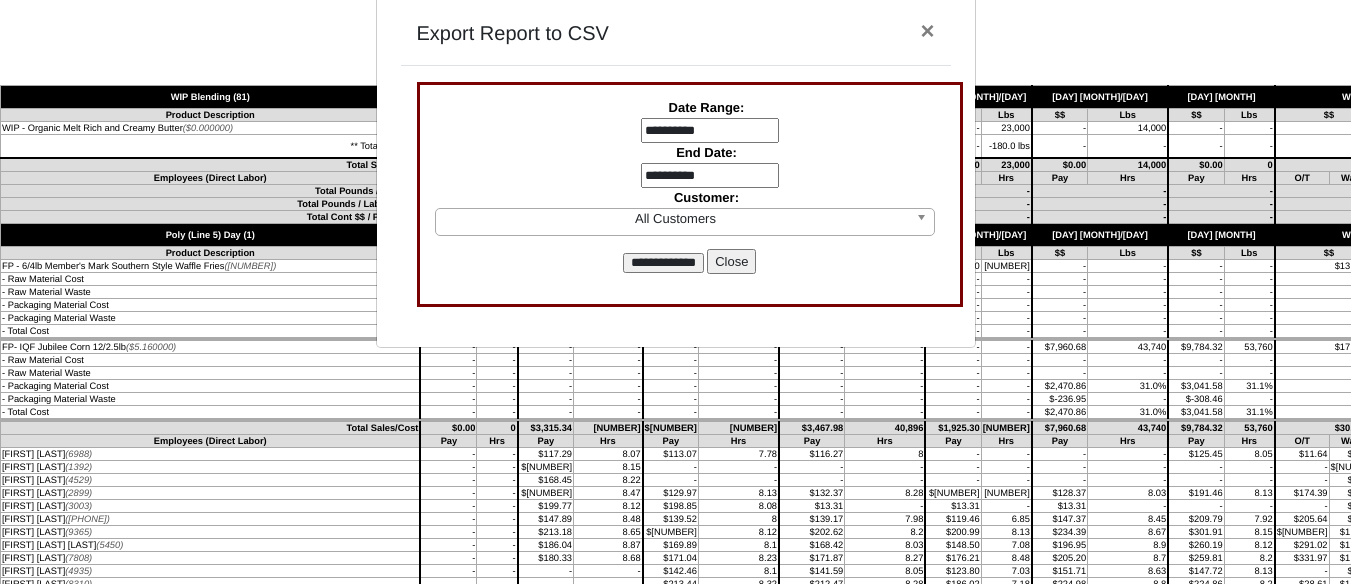 click on "**********" at bounding box center [663, 263] 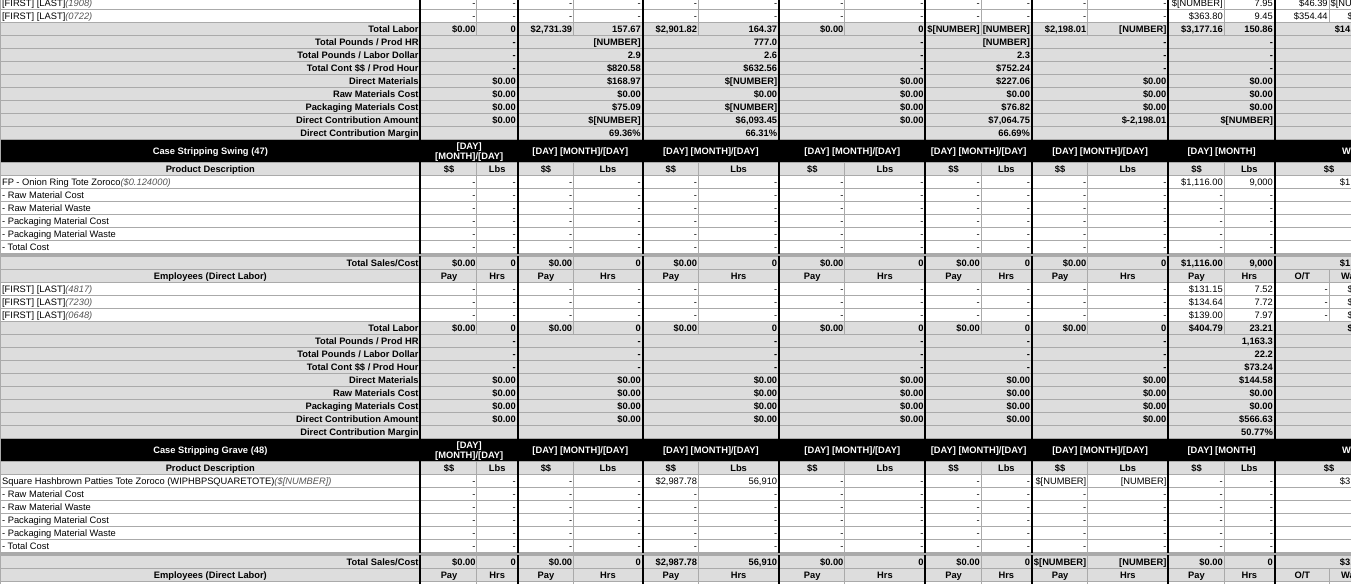 scroll, scrollTop: 8824, scrollLeft: 0, axis: vertical 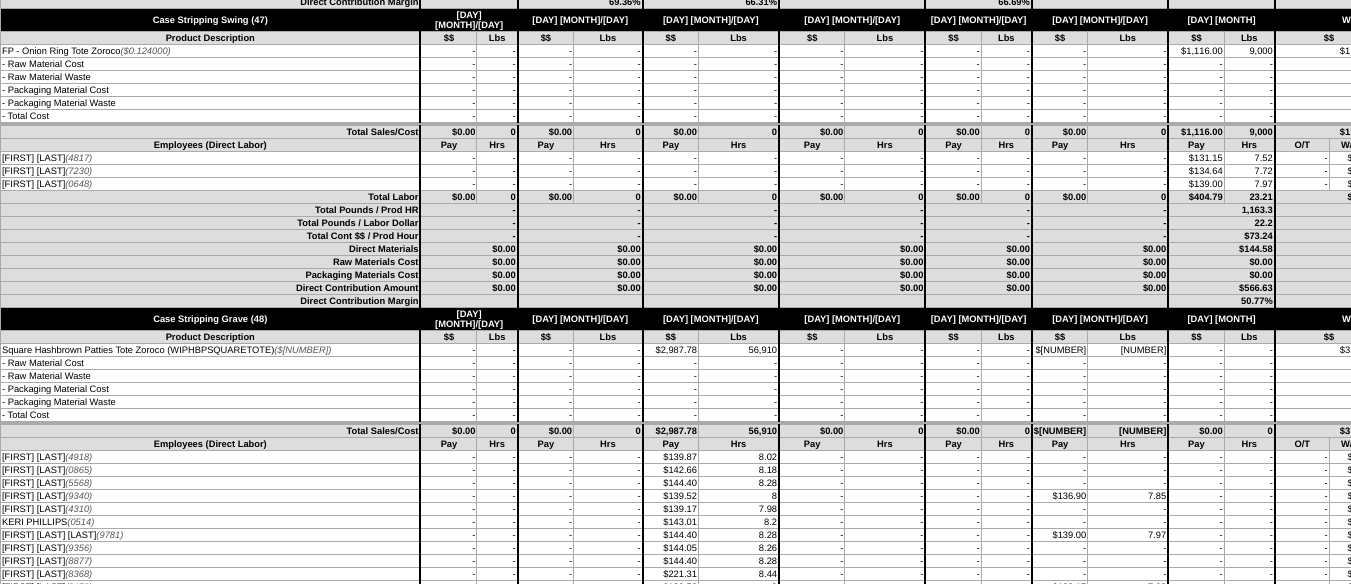 click on "-" at bounding box center (812, 483) 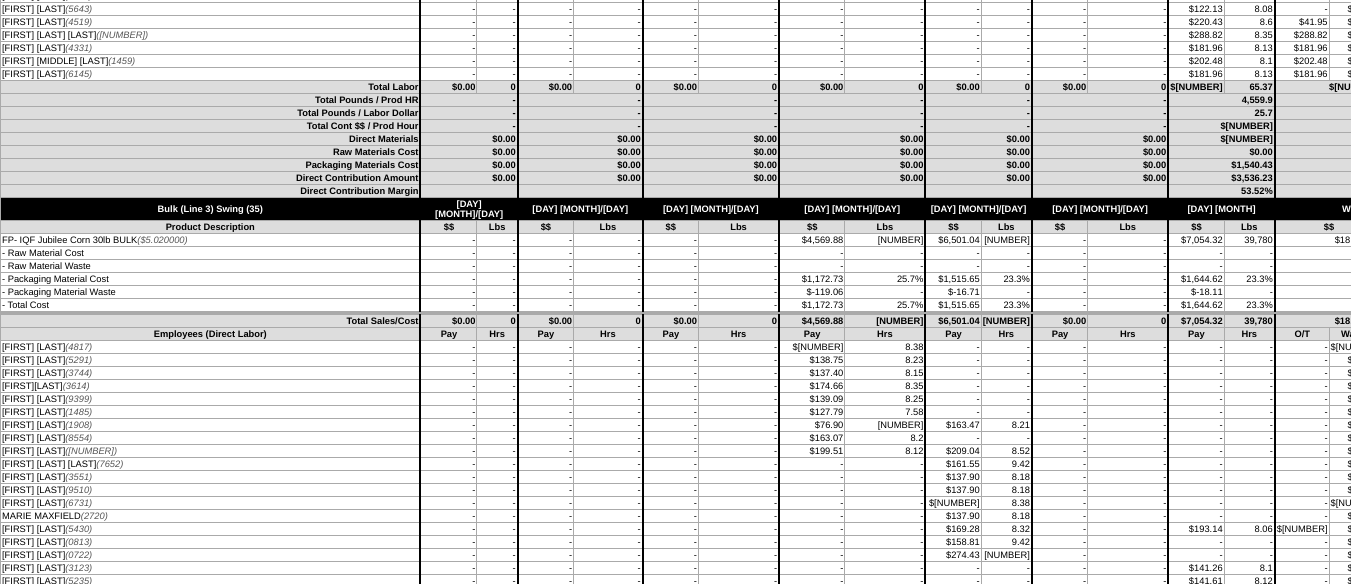 scroll, scrollTop: 1938, scrollLeft: 0, axis: vertical 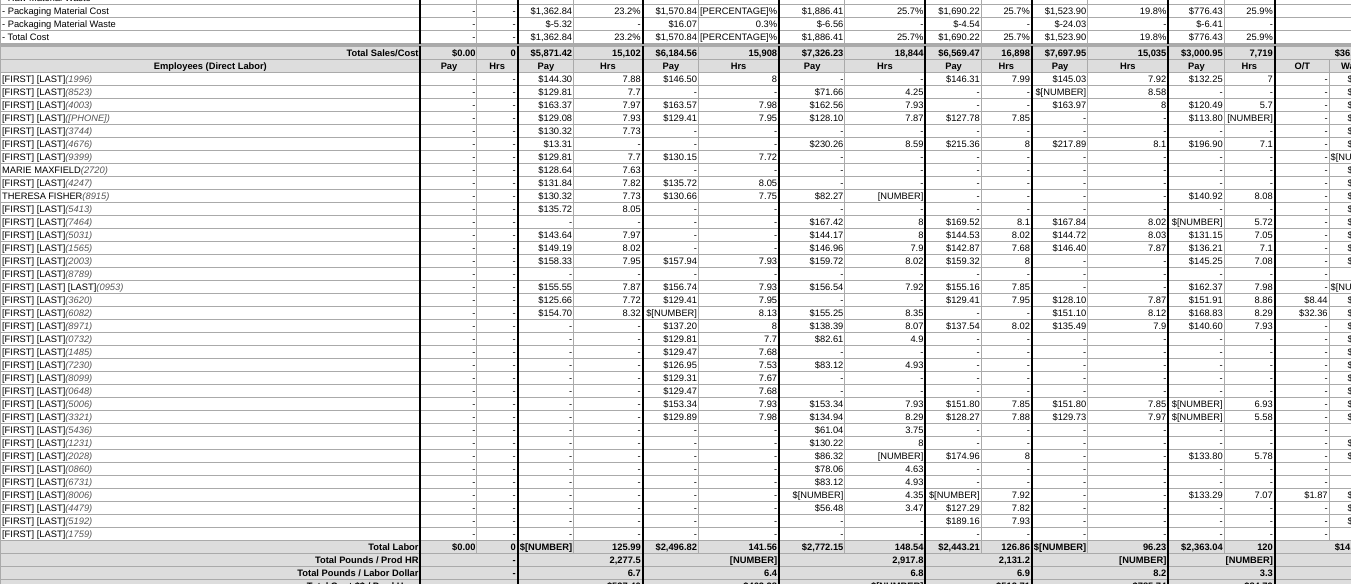 drag, startPoint x: 41, startPoint y: 289, endPoint x: 1272, endPoint y: 291, distance: 1231.0016 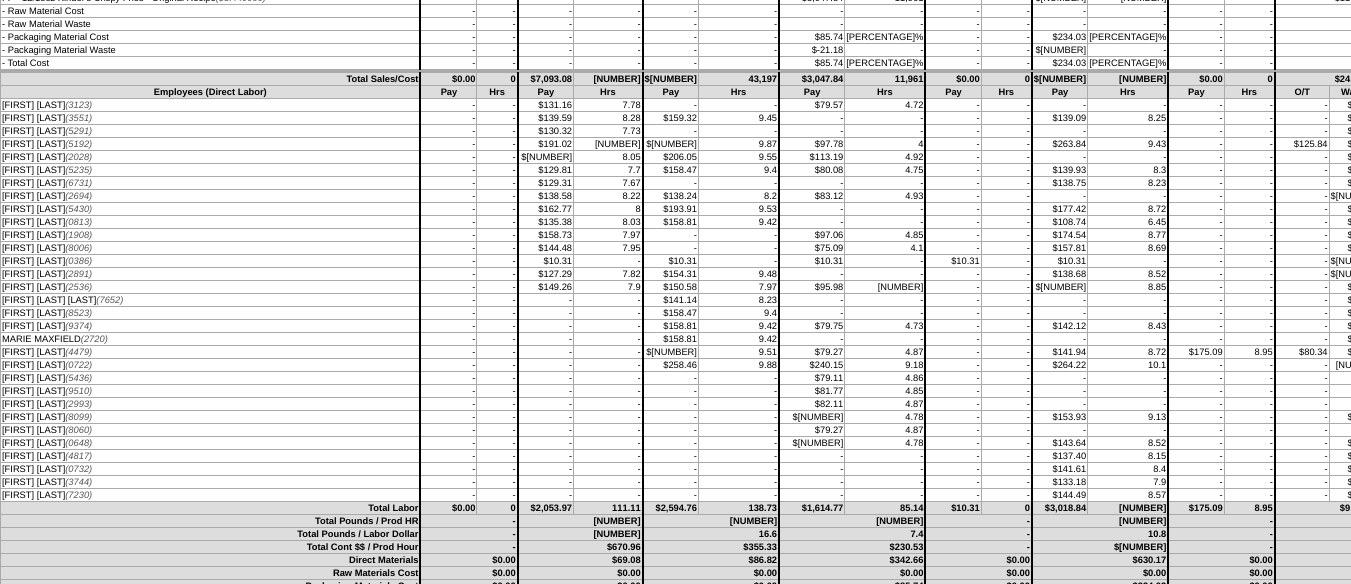 scroll, scrollTop: 4300, scrollLeft: 0, axis: vertical 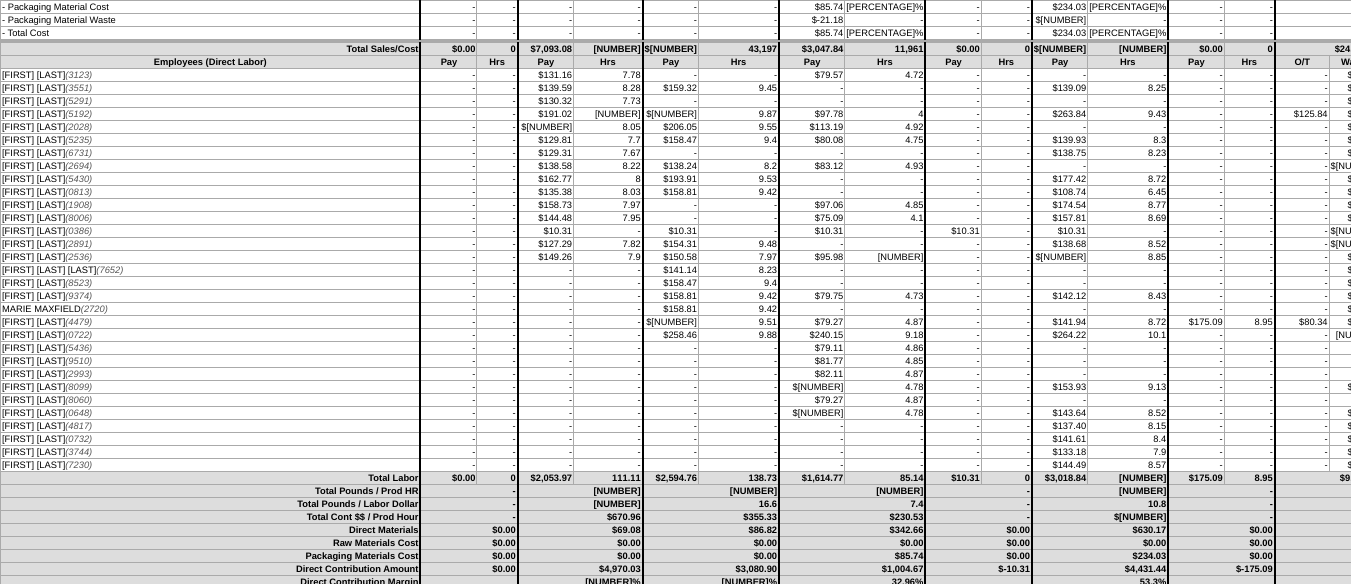 drag, startPoint x: 1221, startPoint y: 226, endPoint x: 75, endPoint y: 236, distance: 1146.0436 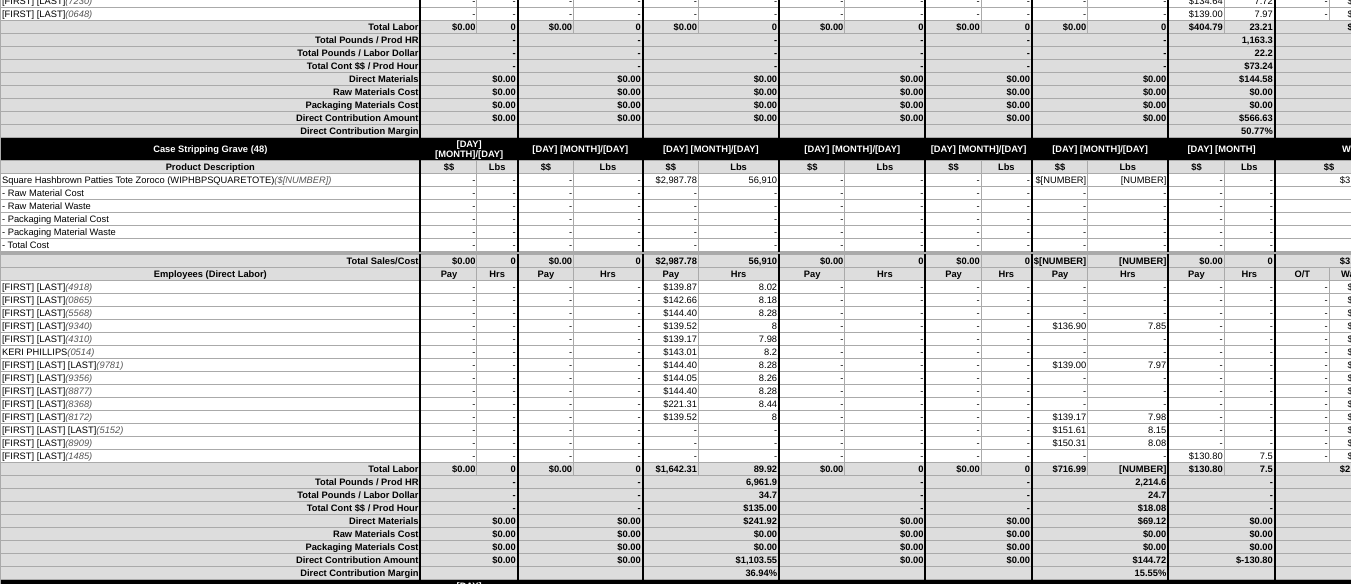 scroll, scrollTop: 9094, scrollLeft: 0, axis: vertical 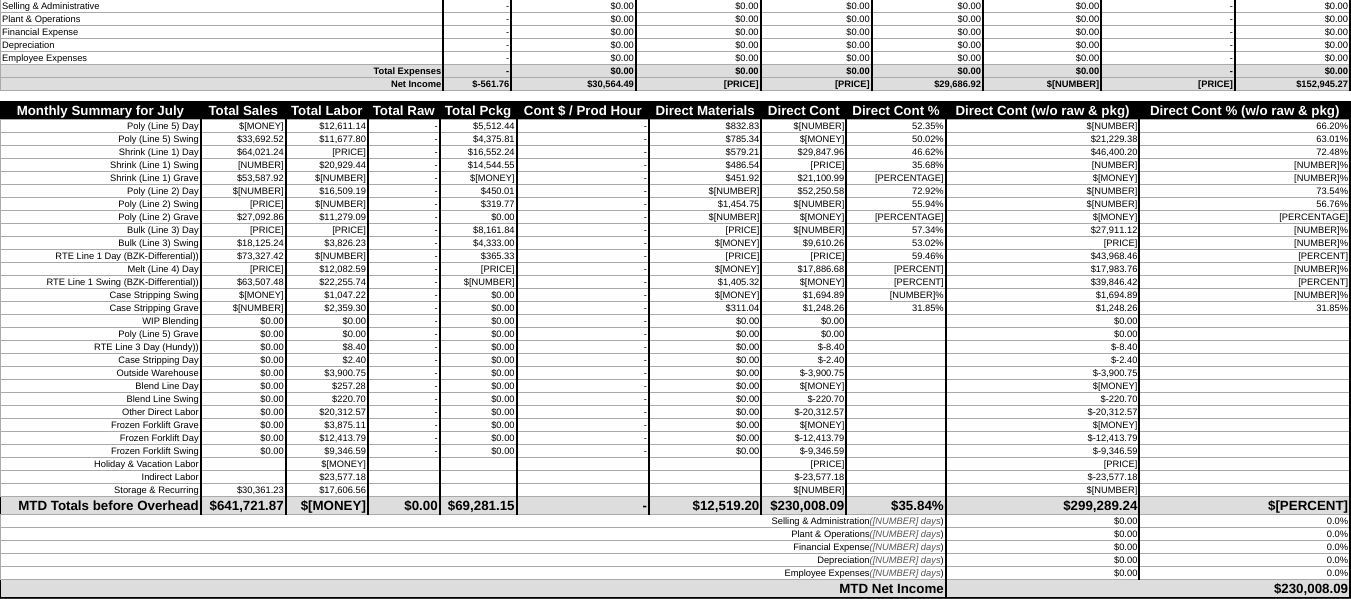 click on "-" at bounding box center [404, 139] 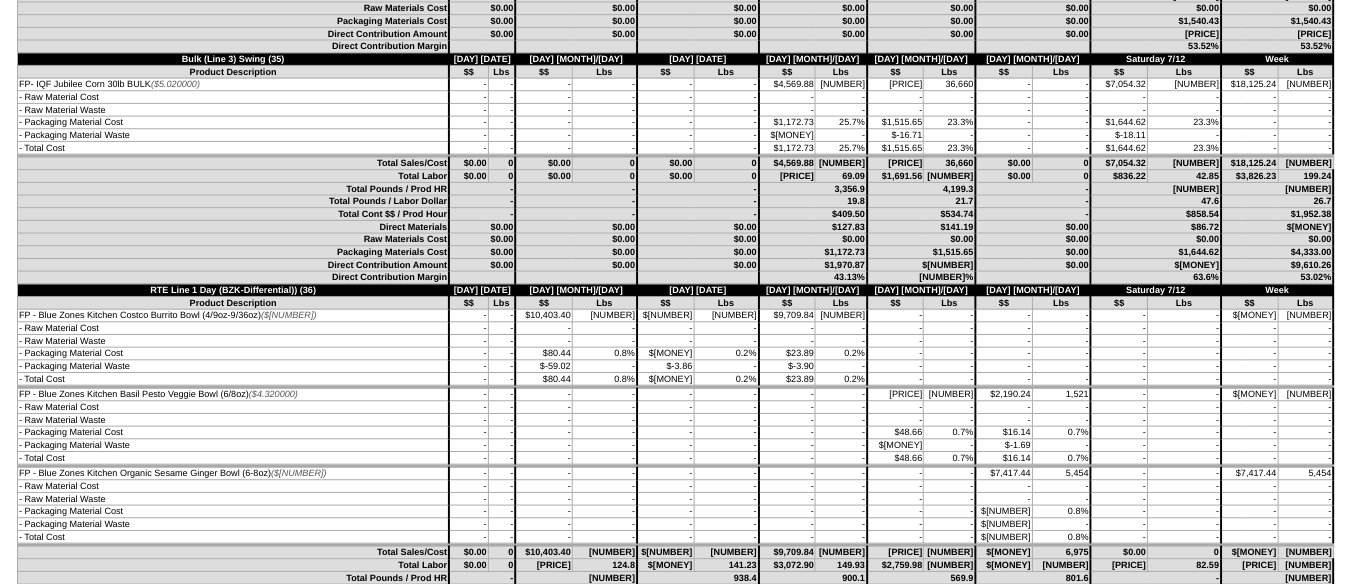 scroll, scrollTop: 0, scrollLeft: 0, axis: both 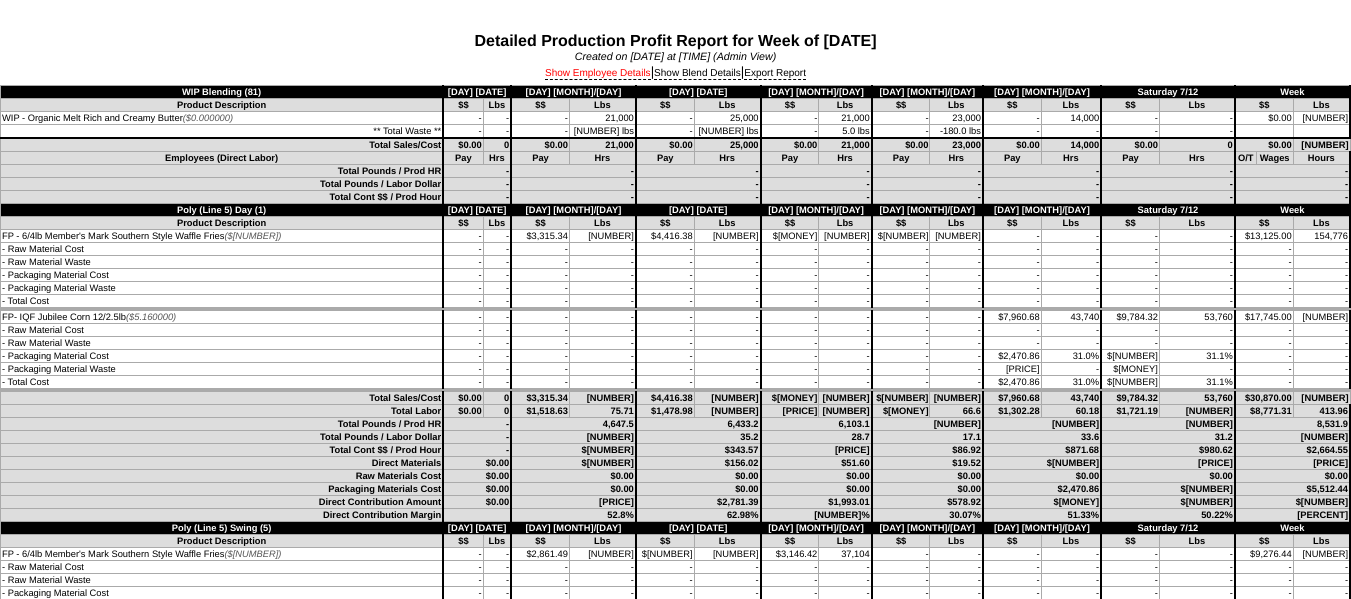 click on "Show Employee Details" at bounding box center [598, 74] 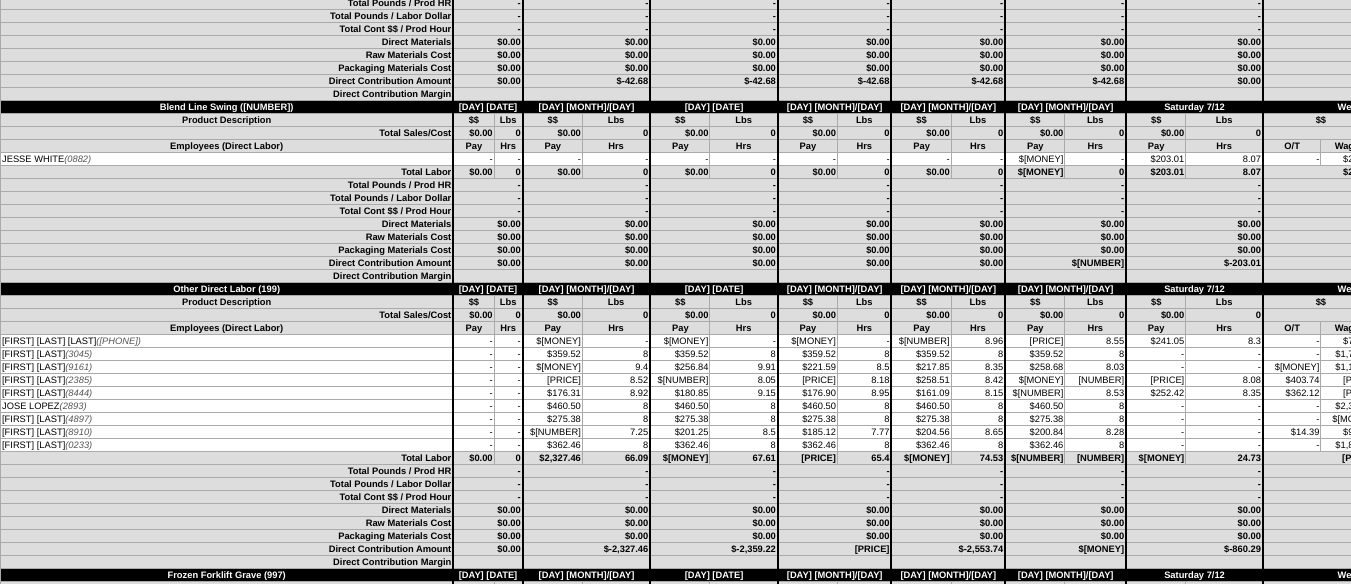 scroll, scrollTop: 10200, scrollLeft: 0, axis: vertical 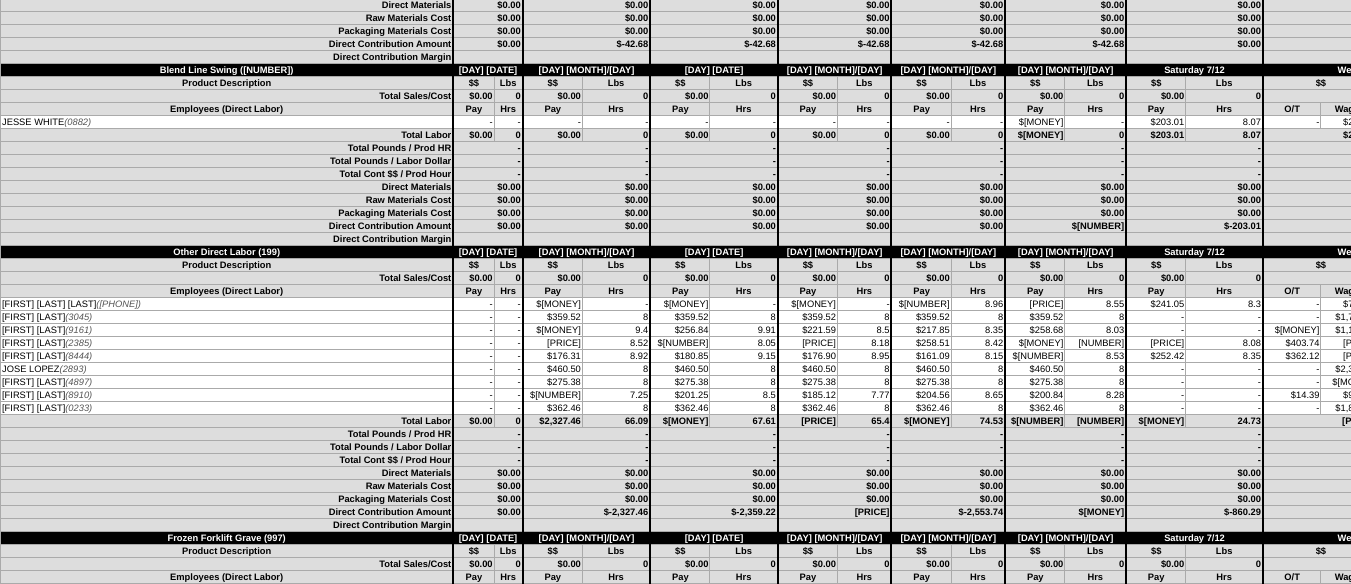 drag, startPoint x: 1013, startPoint y: 177, endPoint x: 1087, endPoint y: 155, distance: 77.201035 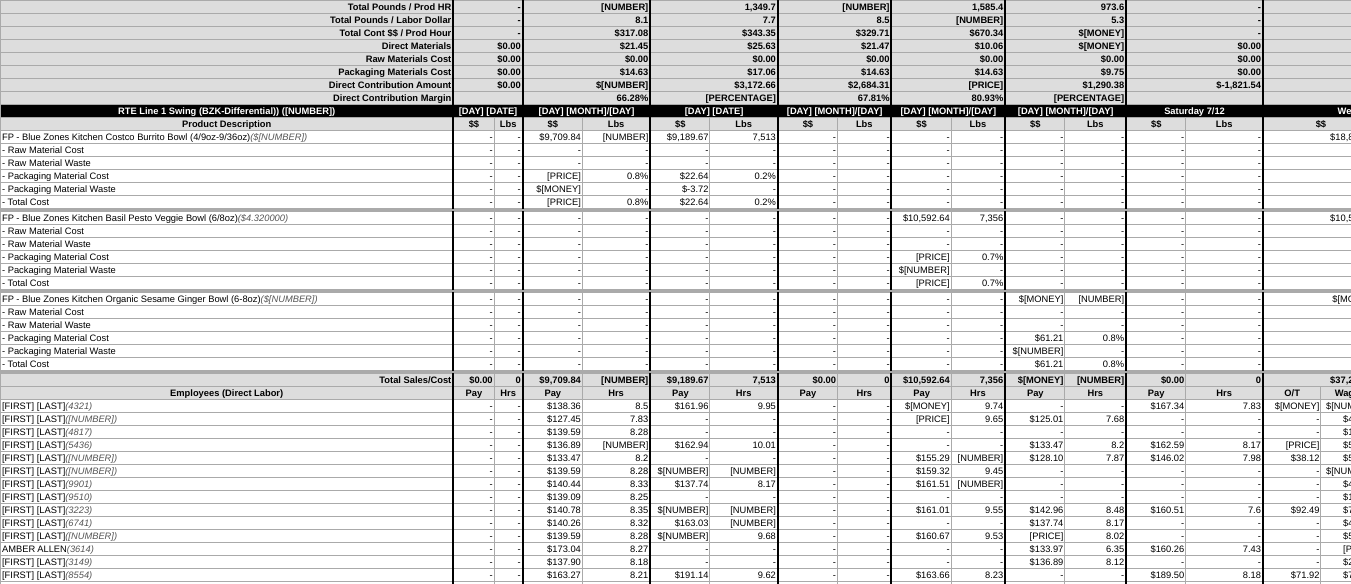 scroll, scrollTop: 5802, scrollLeft: 0, axis: vertical 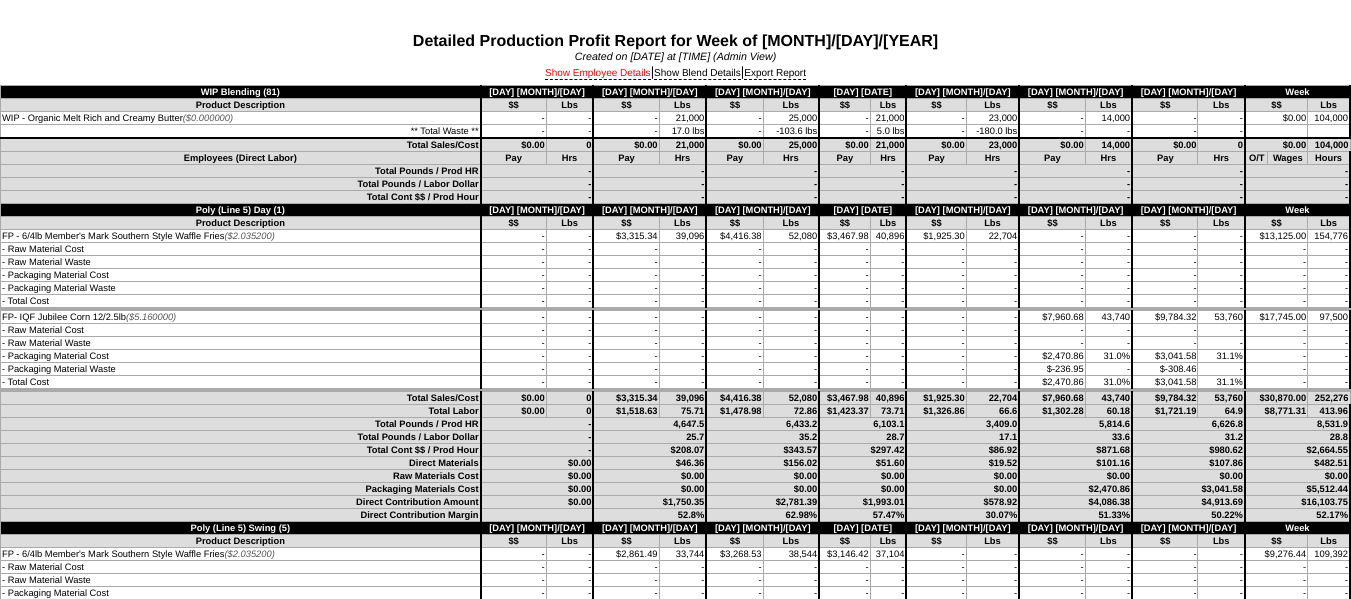 click on "Show Employee Details" at bounding box center (598, 74) 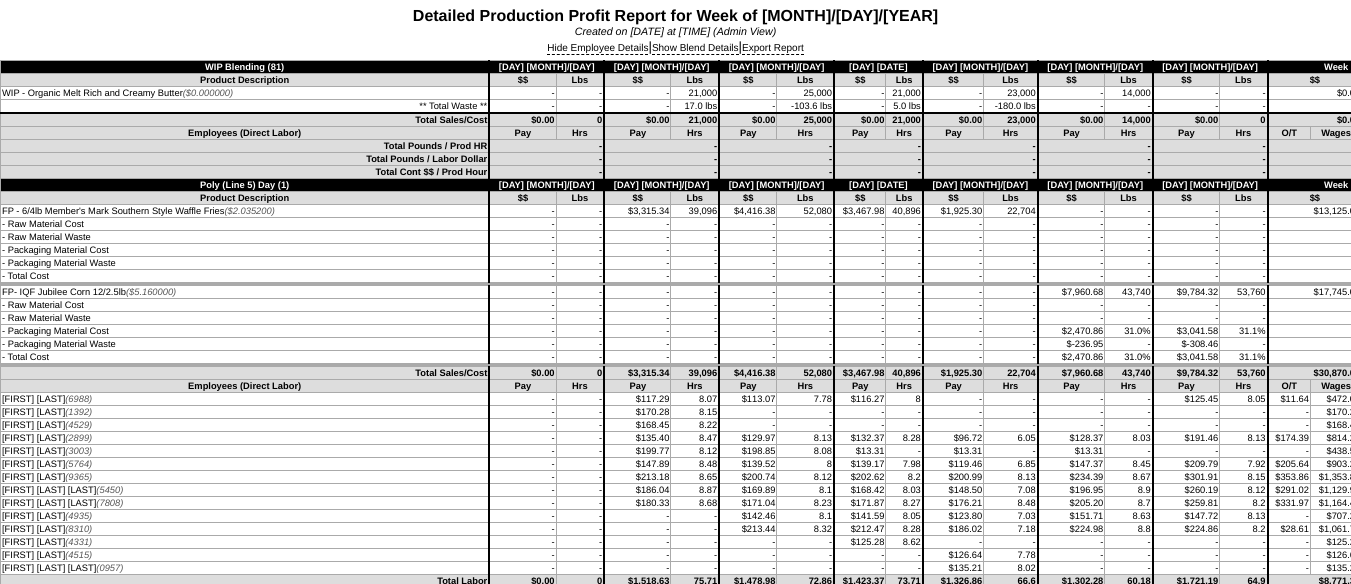 scroll, scrollTop: 0, scrollLeft: 0, axis: both 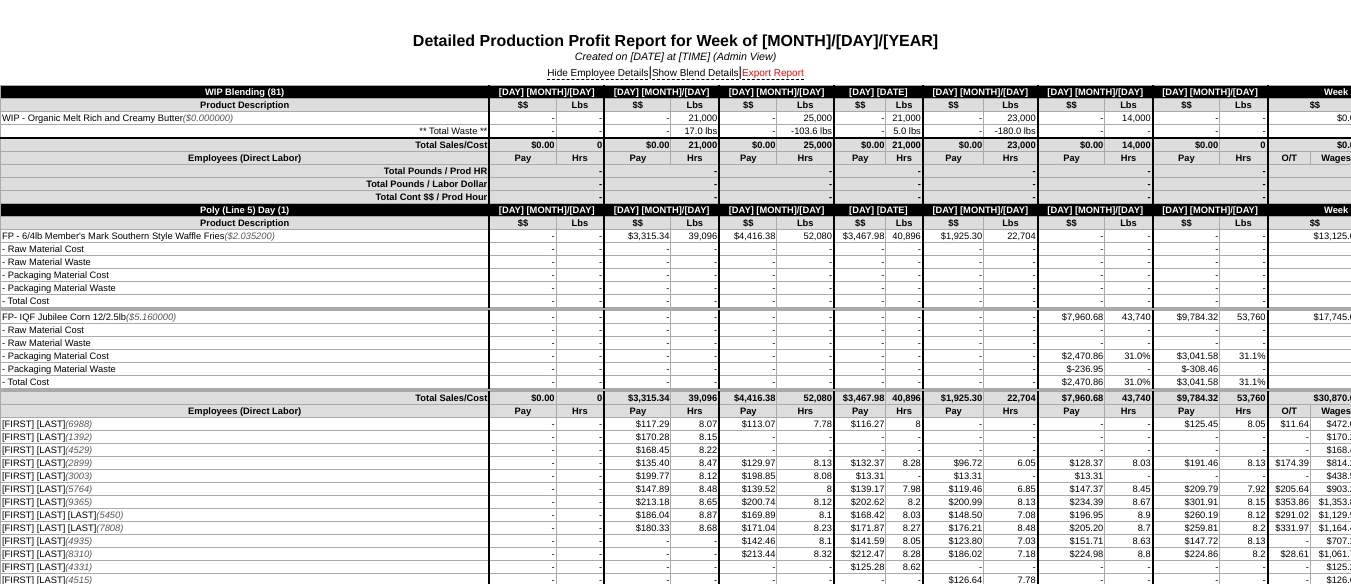 click on "Export Report" at bounding box center [773, 74] 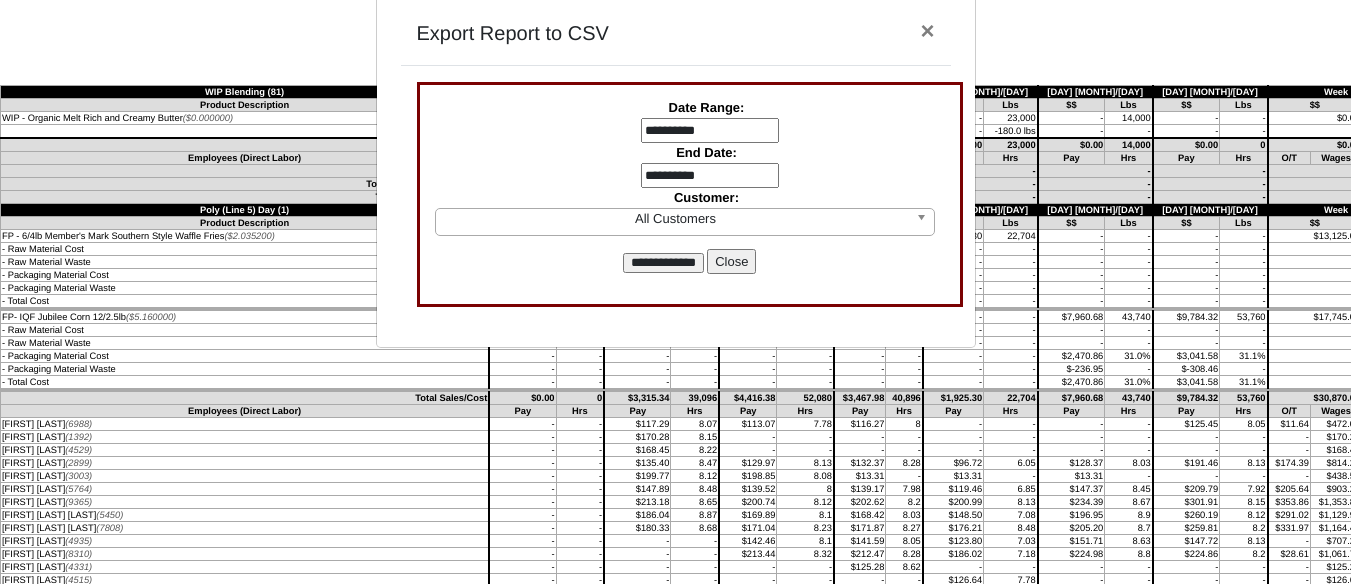 click on "**********" at bounding box center [710, 131] 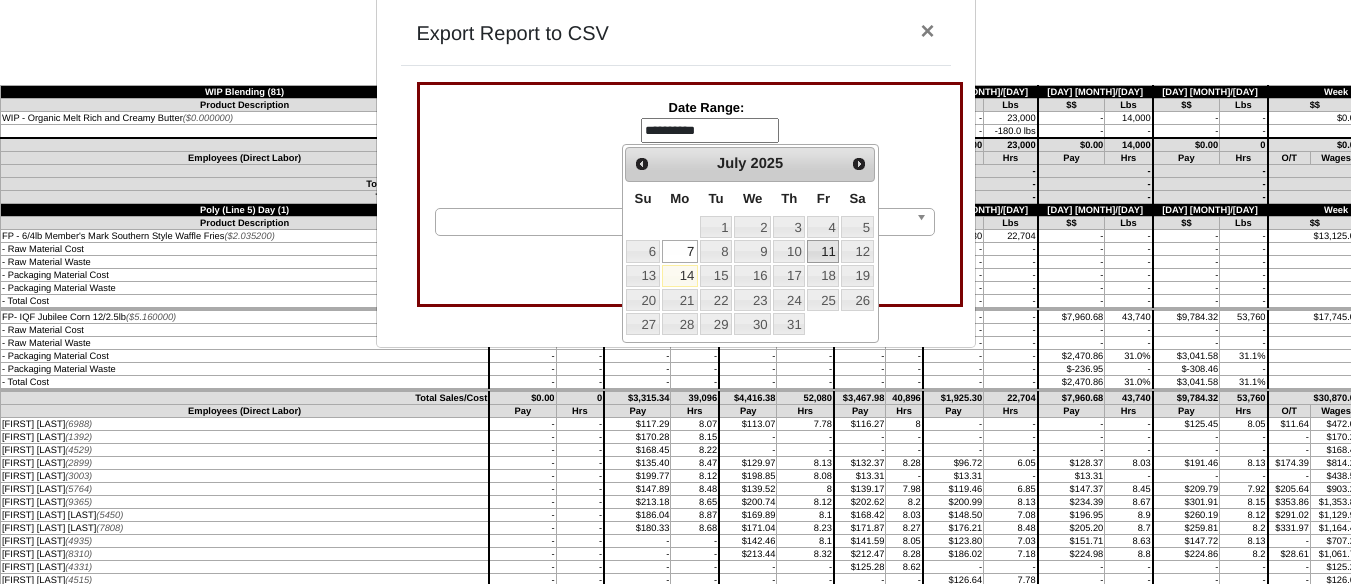click on "11" at bounding box center (823, 251) 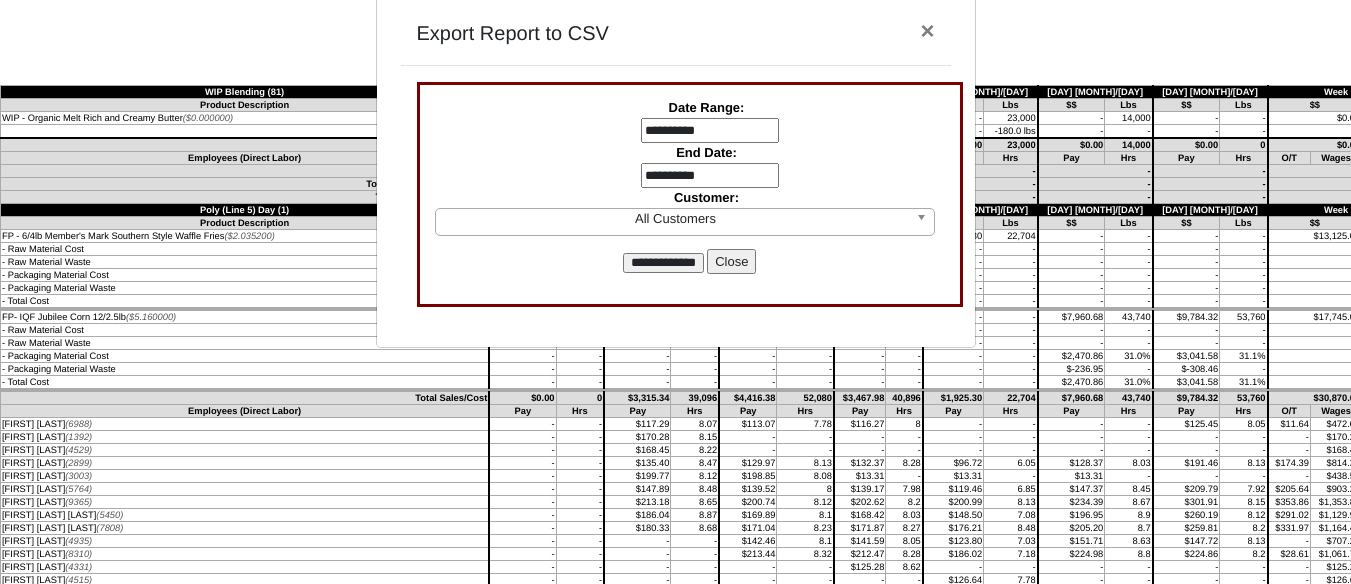 click on "**********" at bounding box center (710, 176) 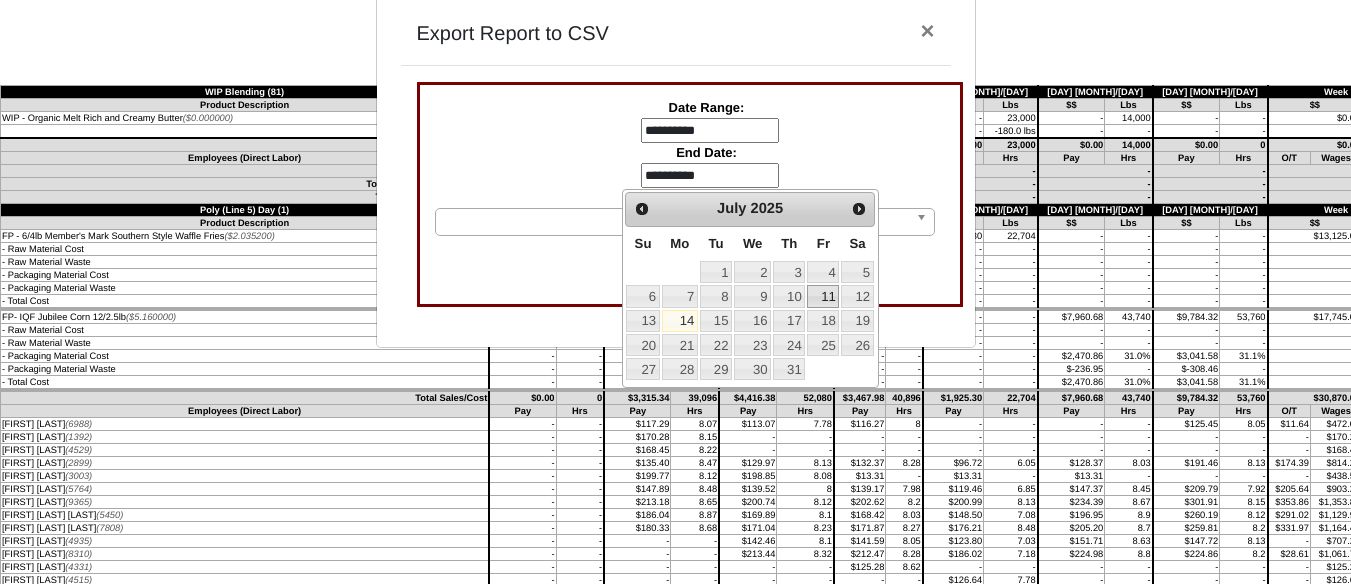 click on "11" at bounding box center (823, 296) 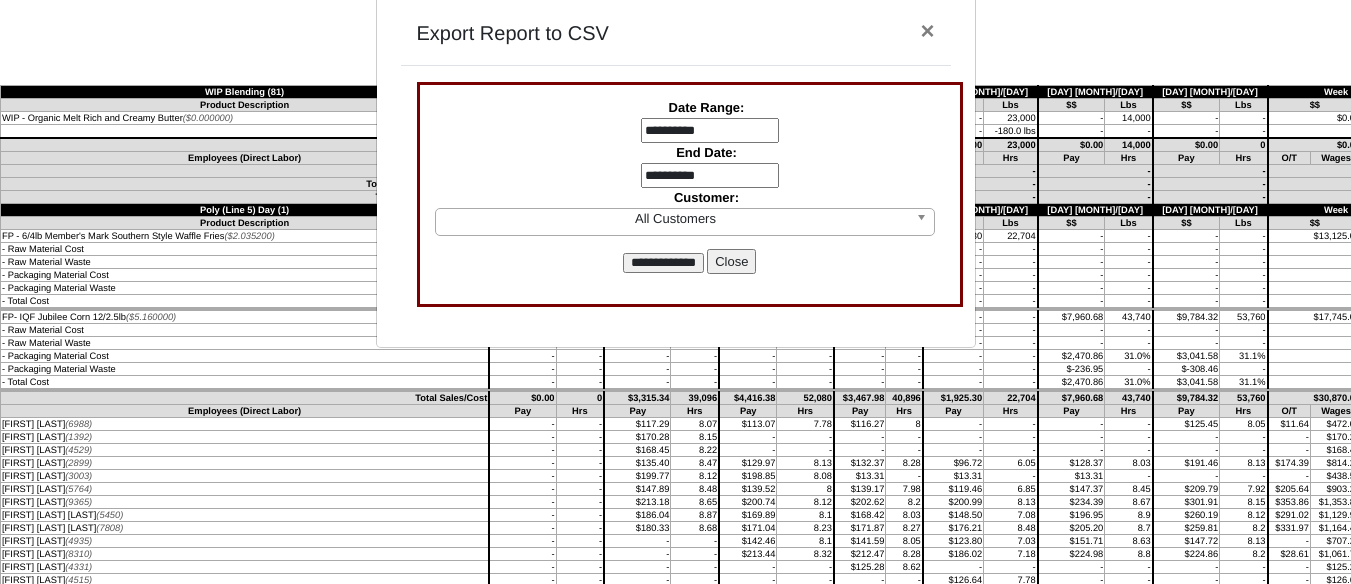 click on "**********" at bounding box center [663, 263] 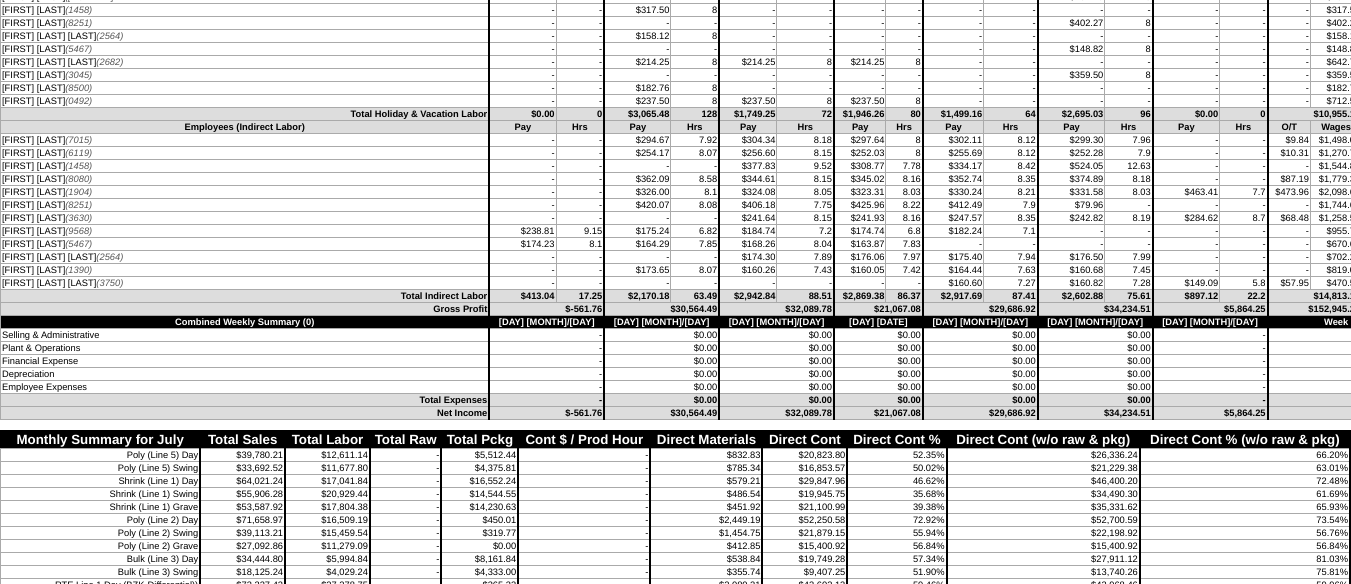 scroll, scrollTop: 12773, scrollLeft: 0, axis: vertical 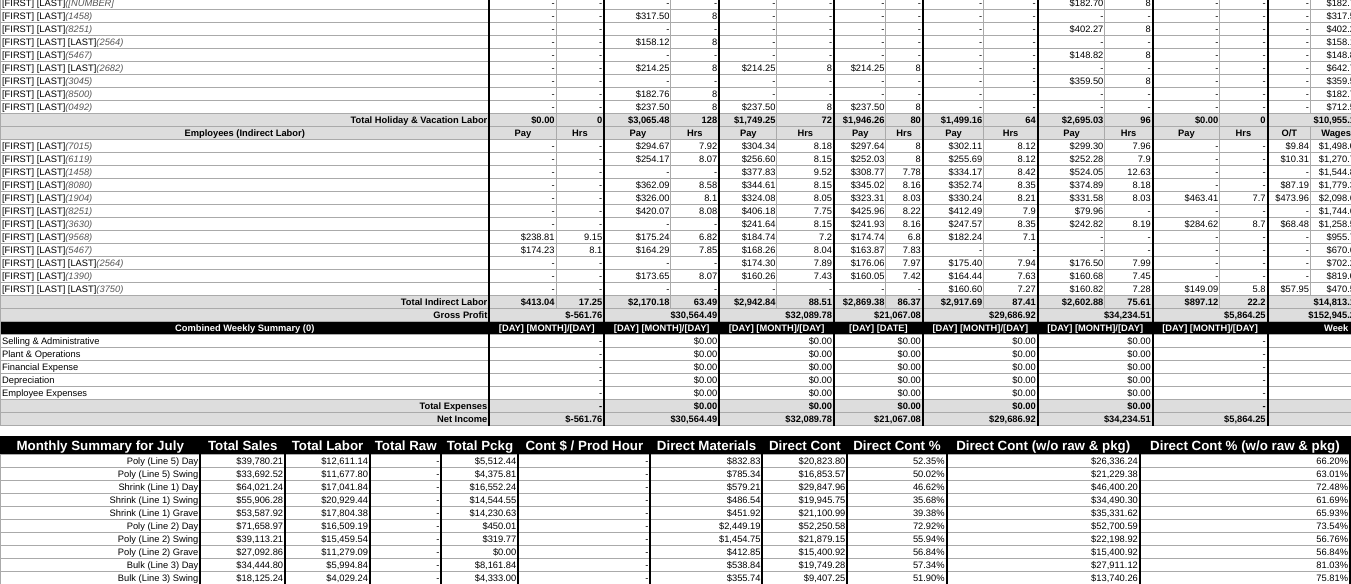 click on "$2,917.69" at bounding box center [953, 302] 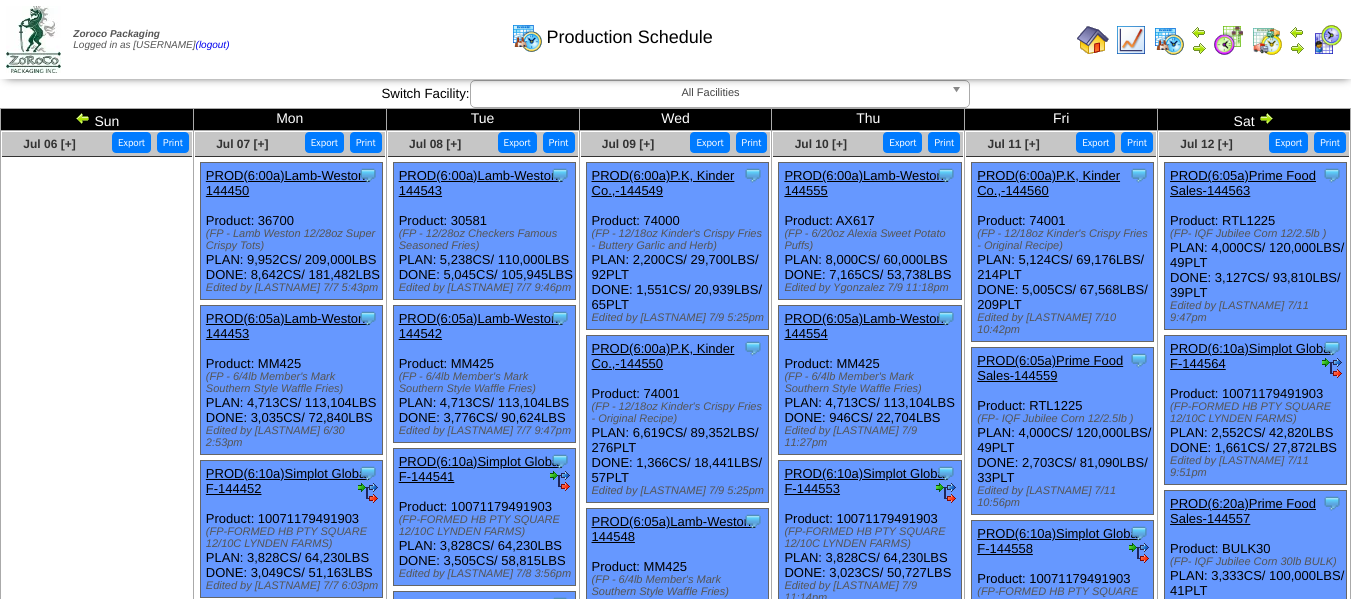 scroll, scrollTop: 0, scrollLeft: 0, axis: both 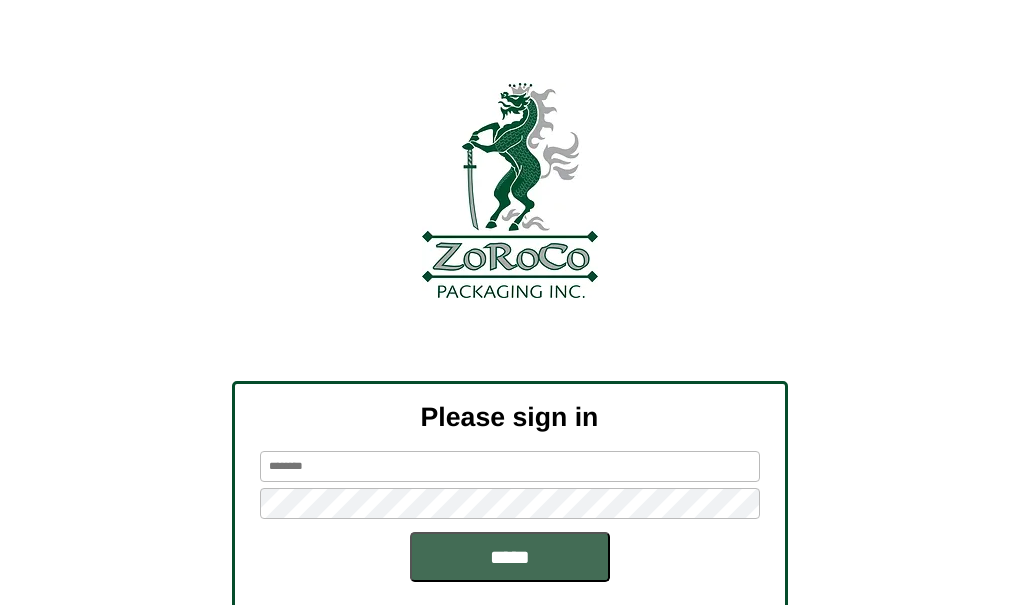 type on "********" 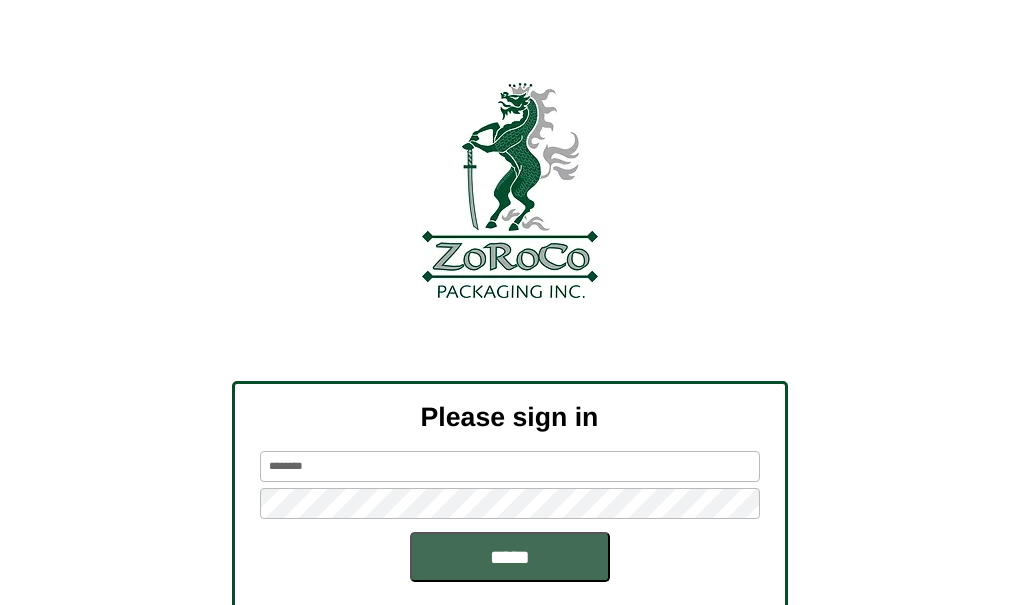 click on "*****" at bounding box center (510, 557) 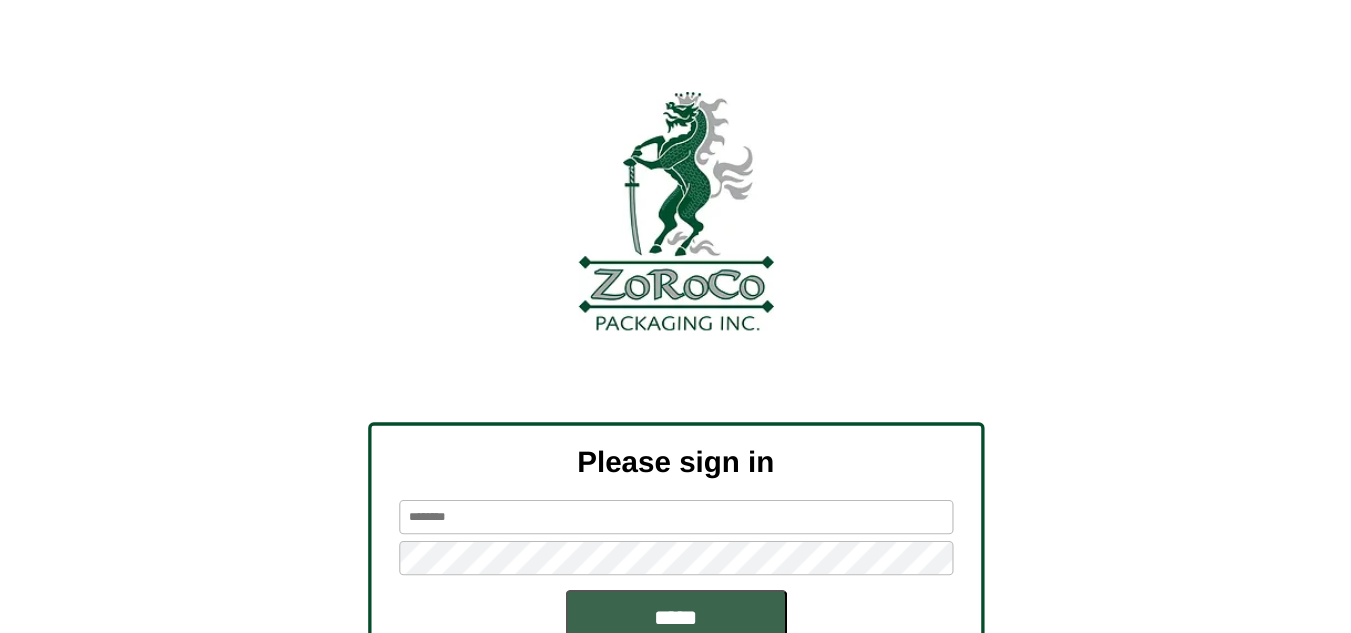 scroll, scrollTop: 0, scrollLeft: 0, axis: both 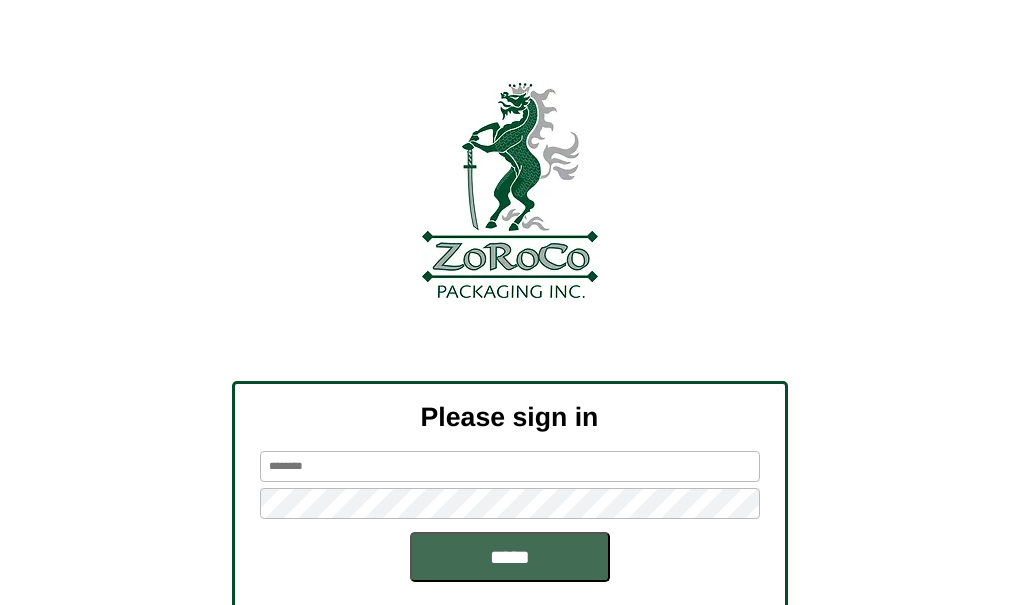 type on "********" 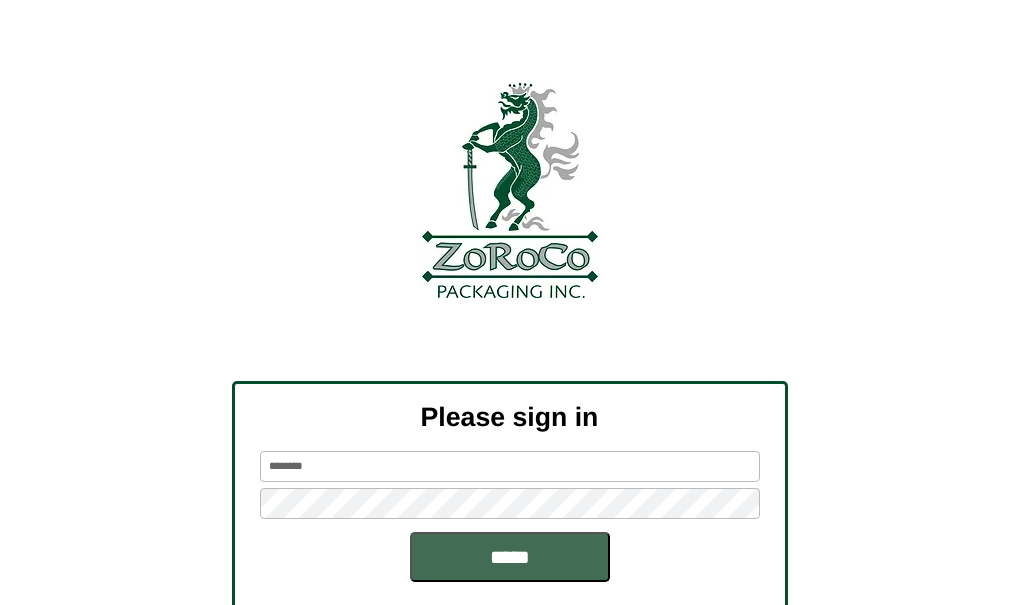 click on "*****" at bounding box center [510, 557] 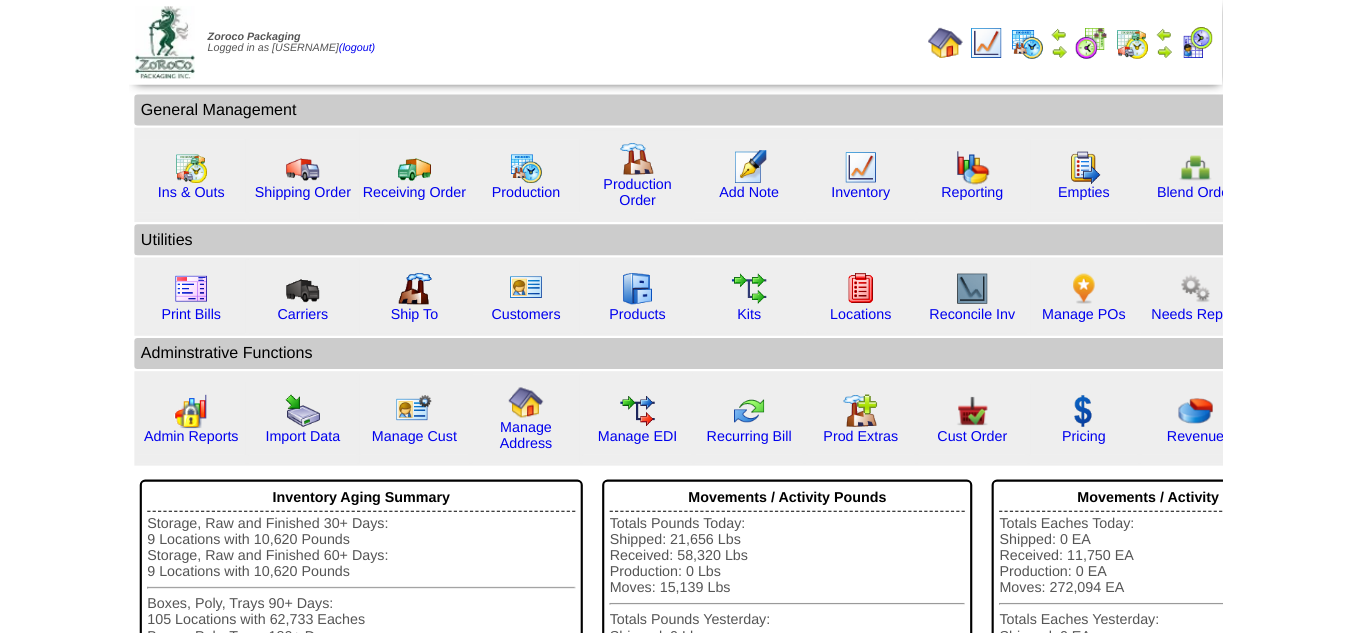 scroll, scrollTop: 0, scrollLeft: 0, axis: both 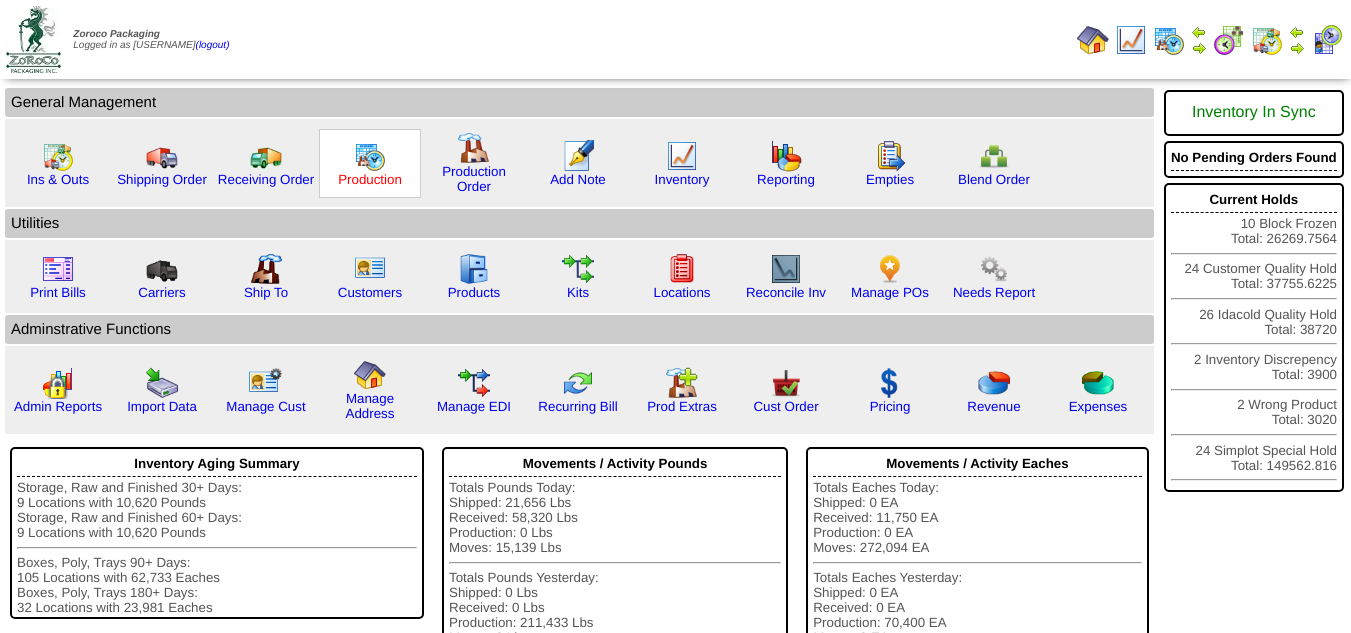 click on "Production" at bounding box center [370, 179] 